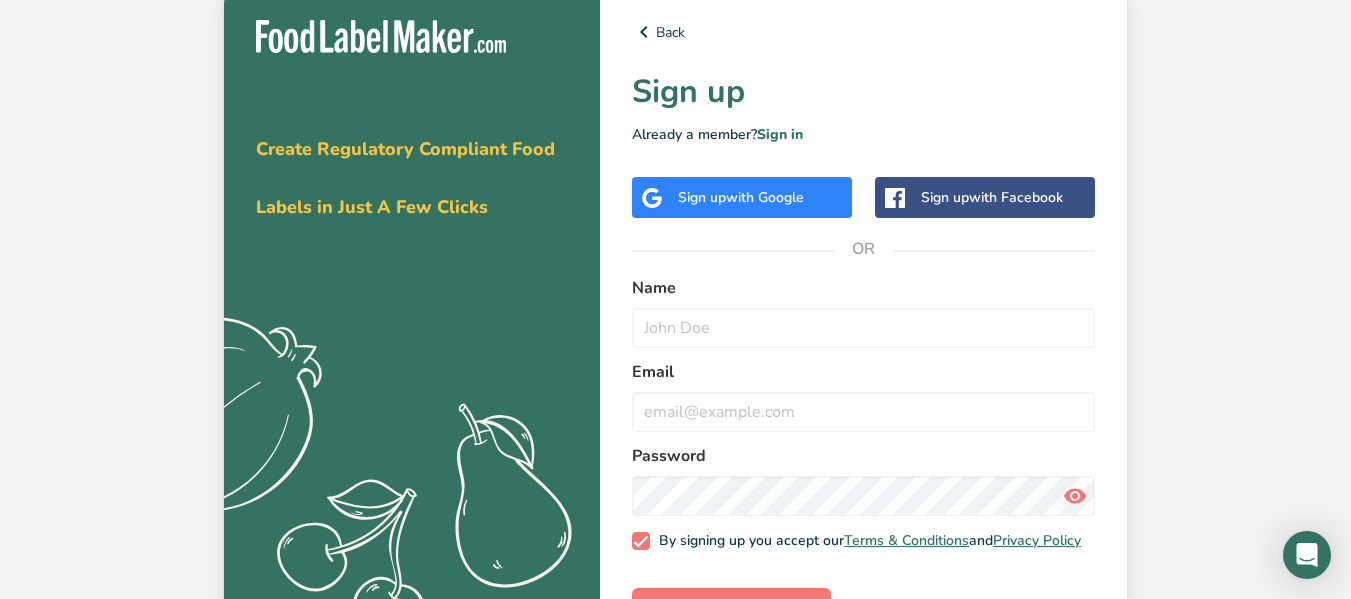 scroll, scrollTop: 0, scrollLeft: 0, axis: both 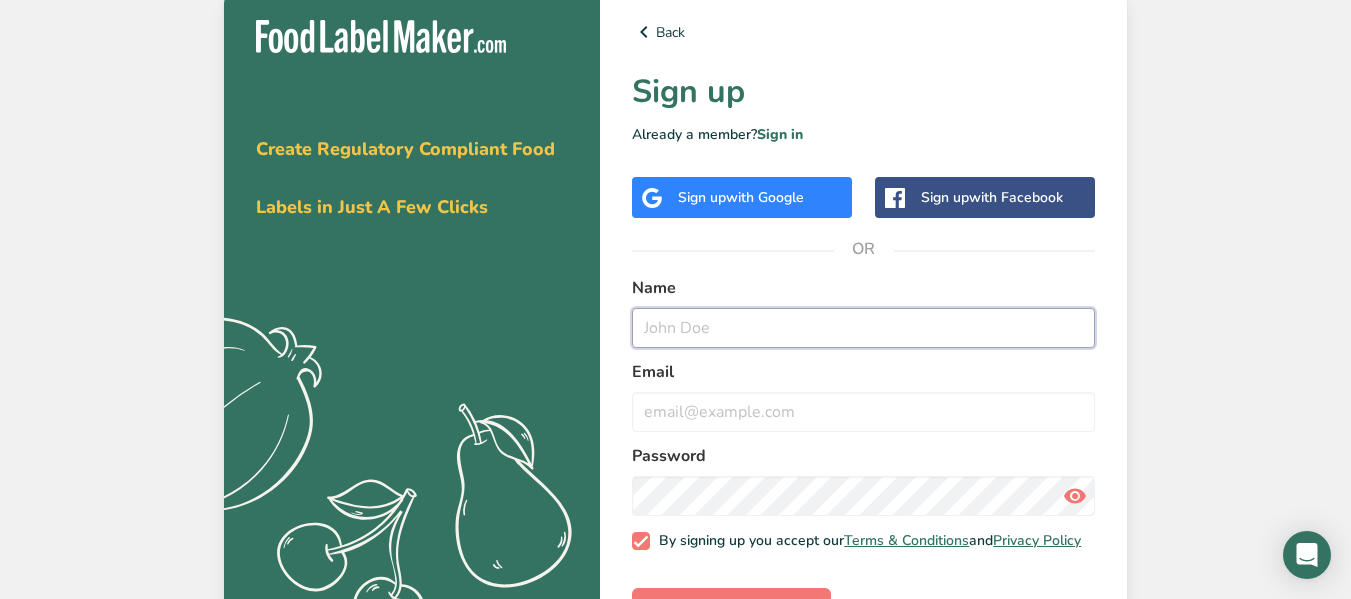 click at bounding box center [863, 328] 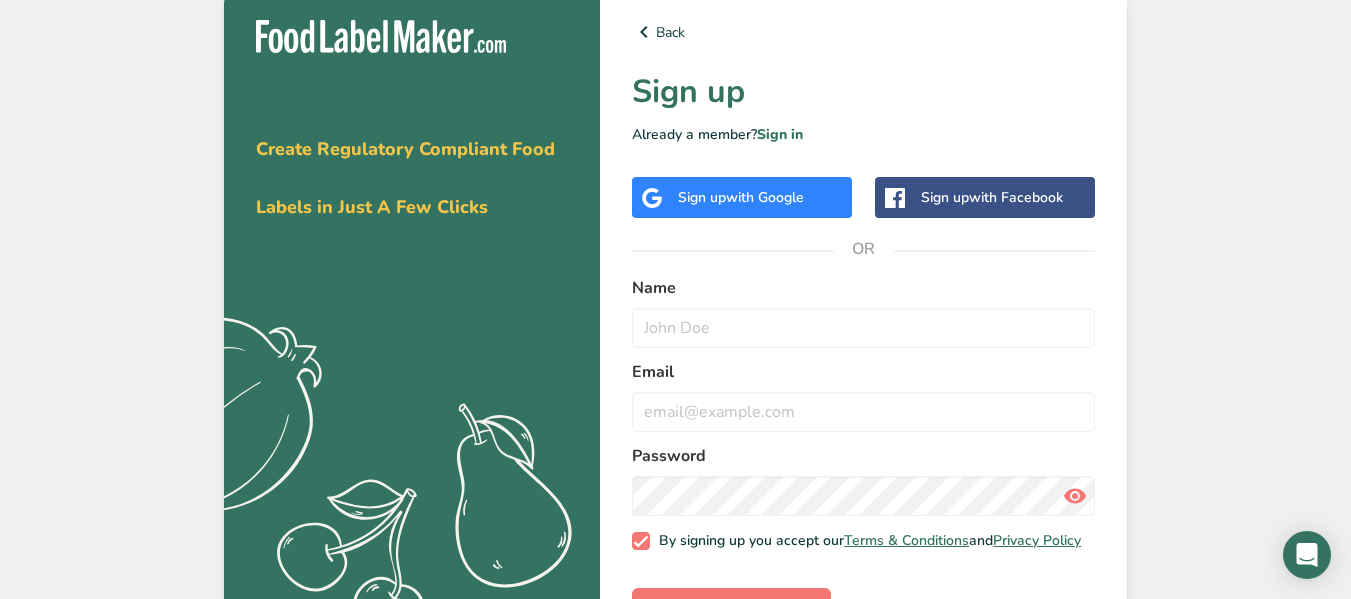 click on "with Google" at bounding box center (765, 197) 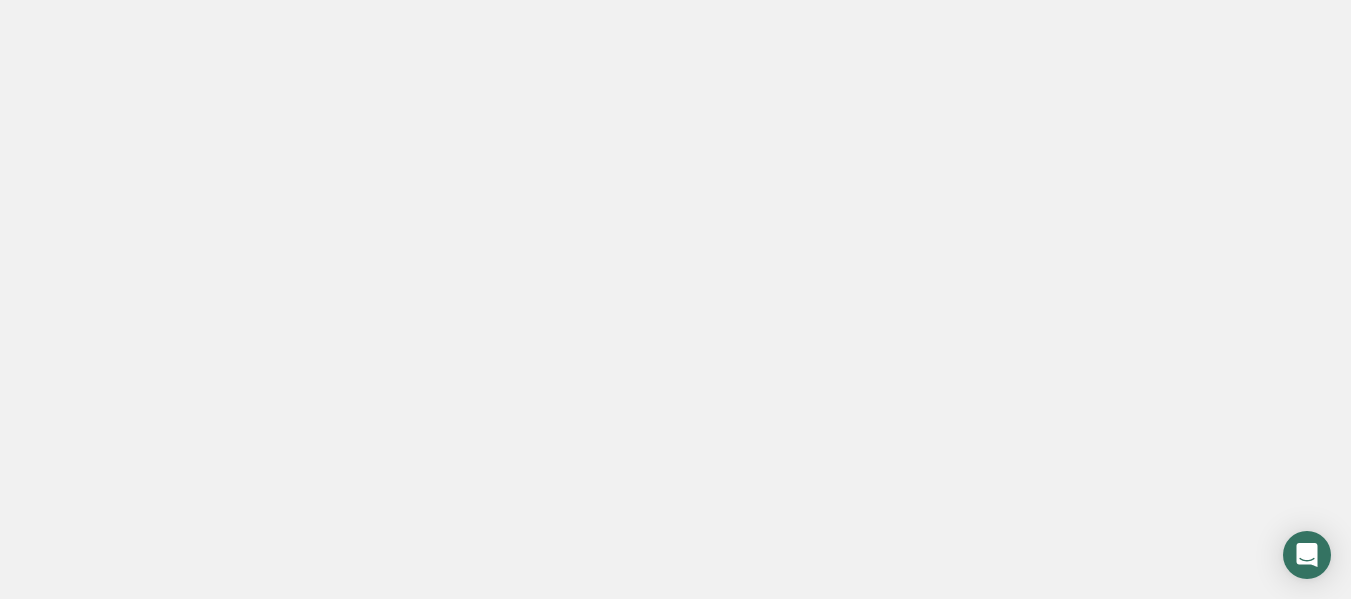 scroll, scrollTop: 0, scrollLeft: 0, axis: both 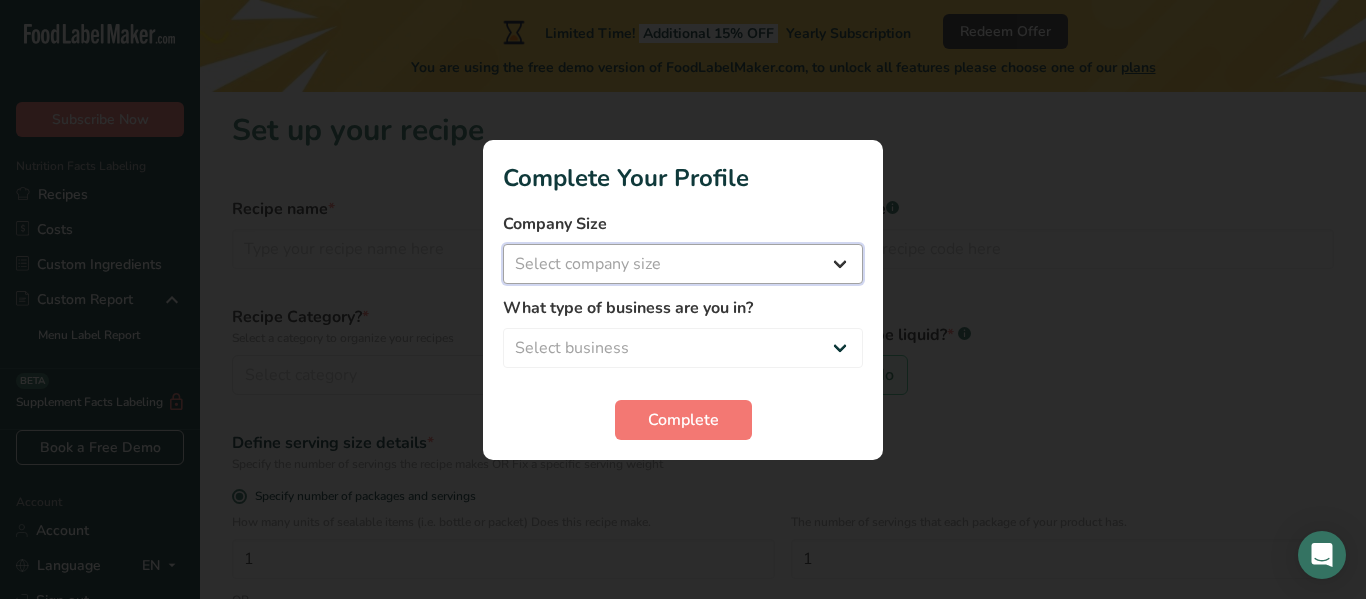 click on "Select company size
Fewer than 10 Employees
10 to 50 Employees
51 to 500 Employees
Over 500 Employees" at bounding box center [683, 264] 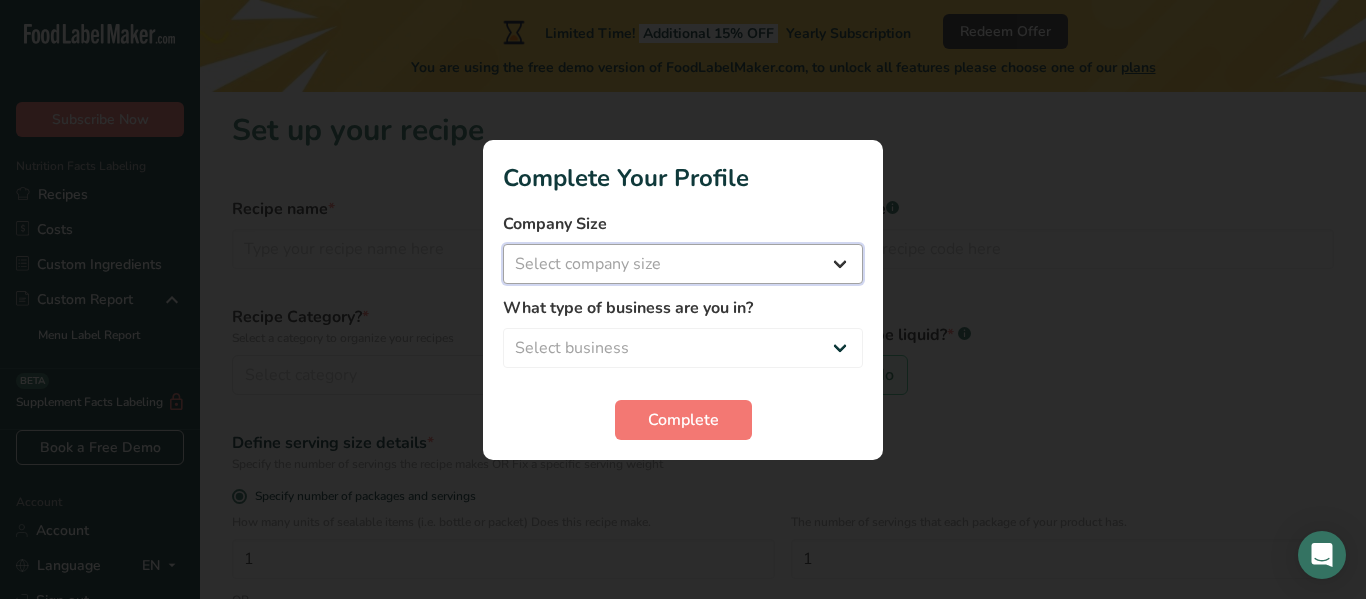 select on "1" 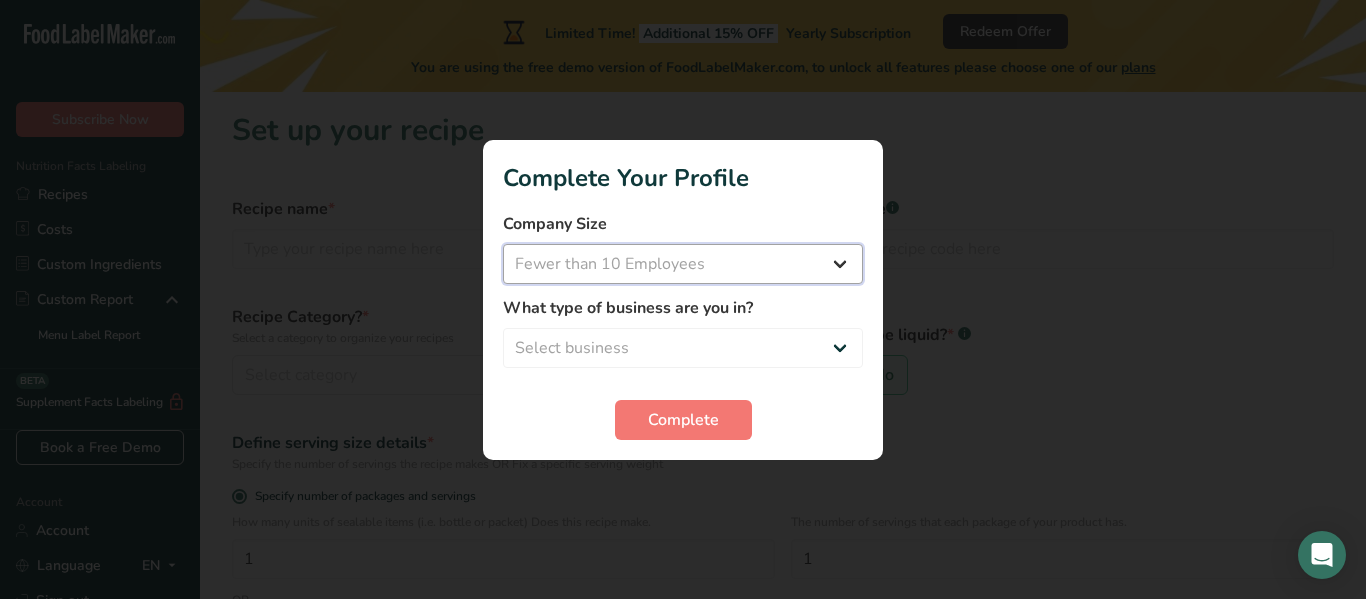 click on "Select company size
Fewer than 10 Employees
10 to 50 Employees
51 to 500 Employees
Over 500 Employees" at bounding box center [683, 264] 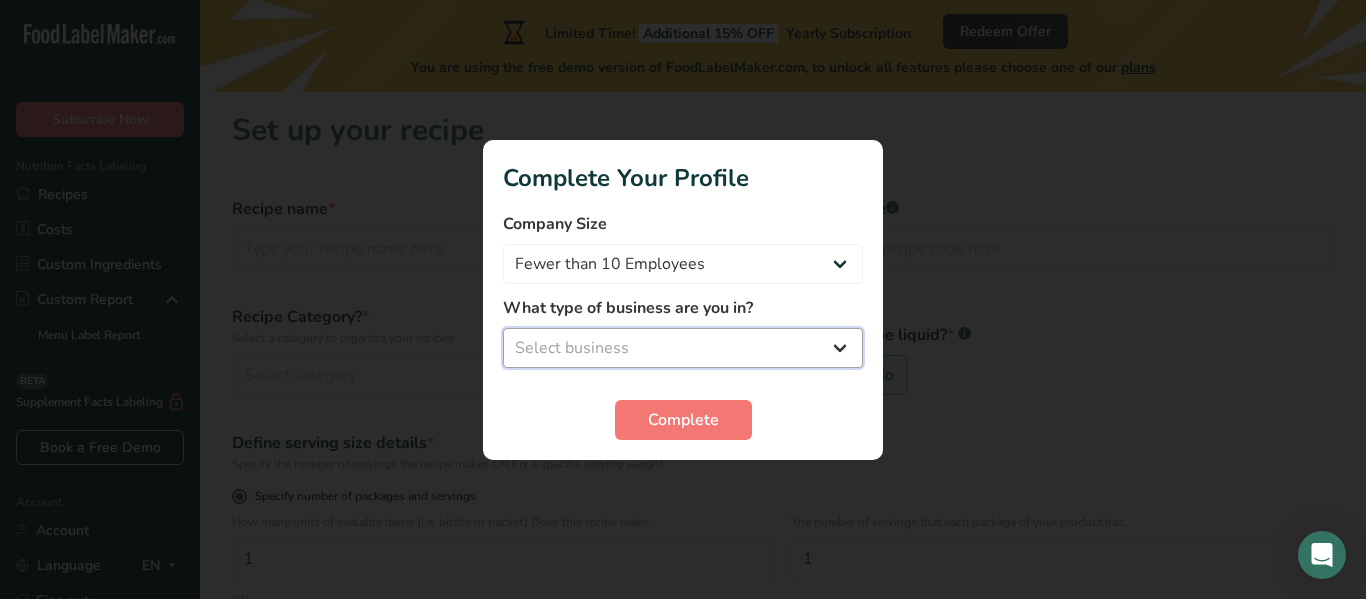 click on "Select business
Packaged Food Manufacturer
Restaurant & Cafe
Bakery
Meal Plans & Catering Company
Nutritionist
Food Blogger
Personal Trainer
Other" at bounding box center [683, 348] 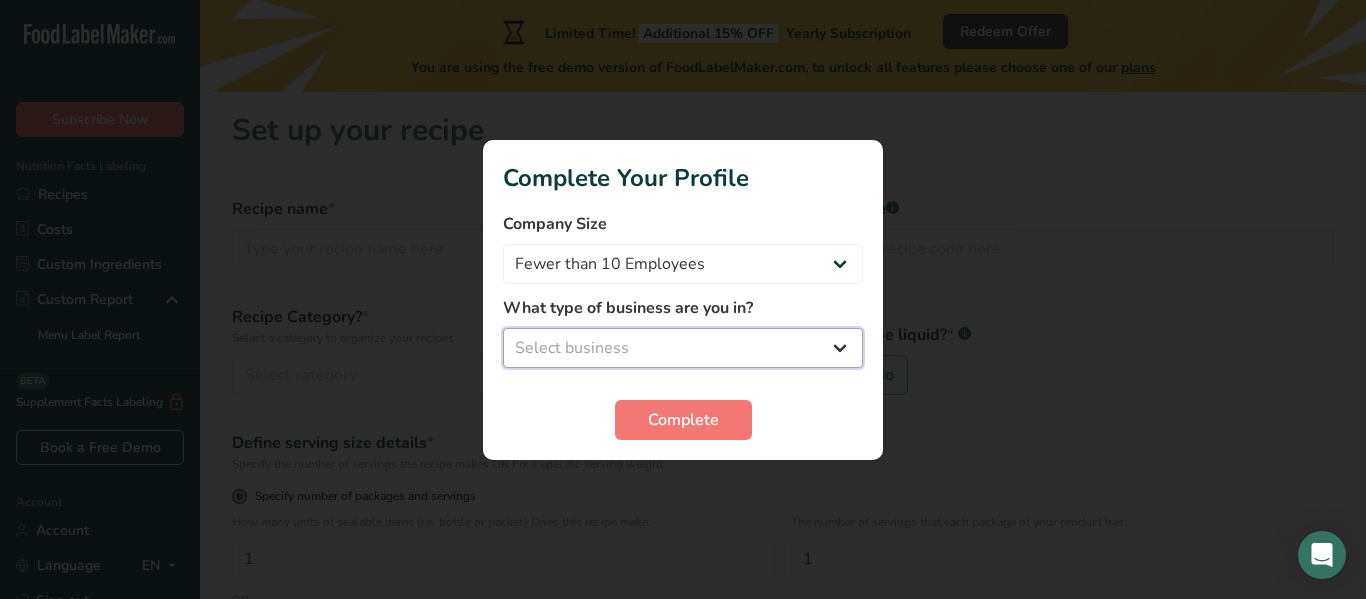 select on "3" 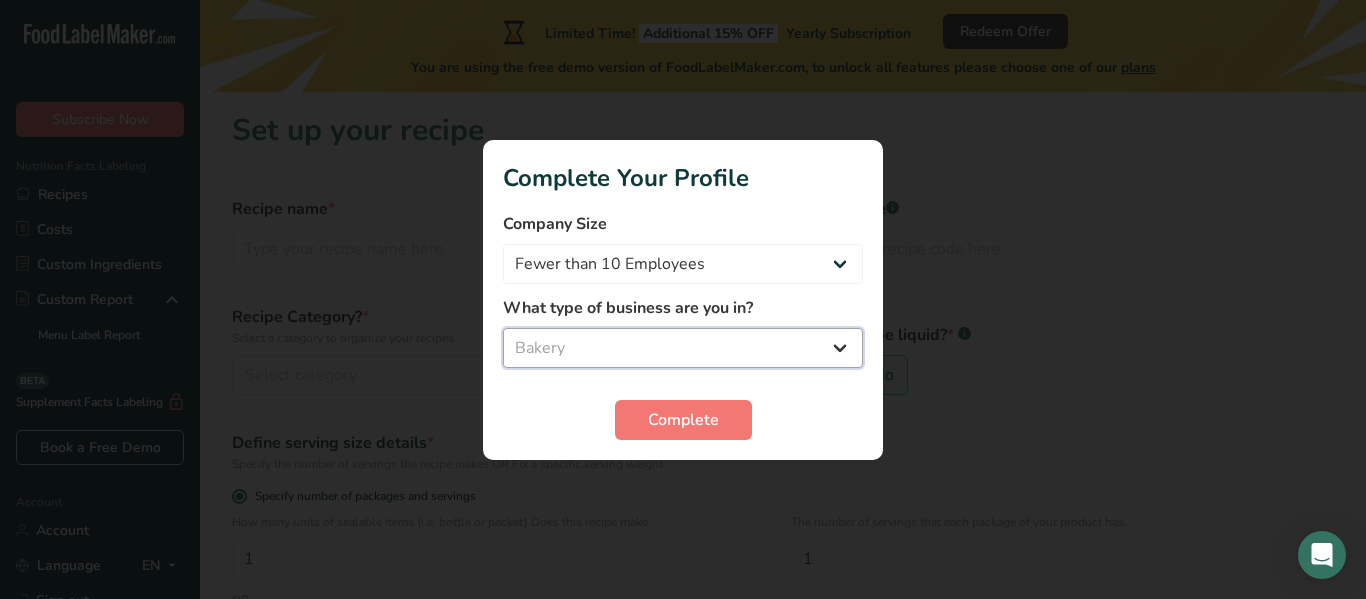 click on "Select business
Packaged Food Manufacturer
Restaurant & Cafe
Bakery
Meal Plans & Catering Company
Nutritionist
Food Blogger
Personal Trainer
Other" at bounding box center (683, 348) 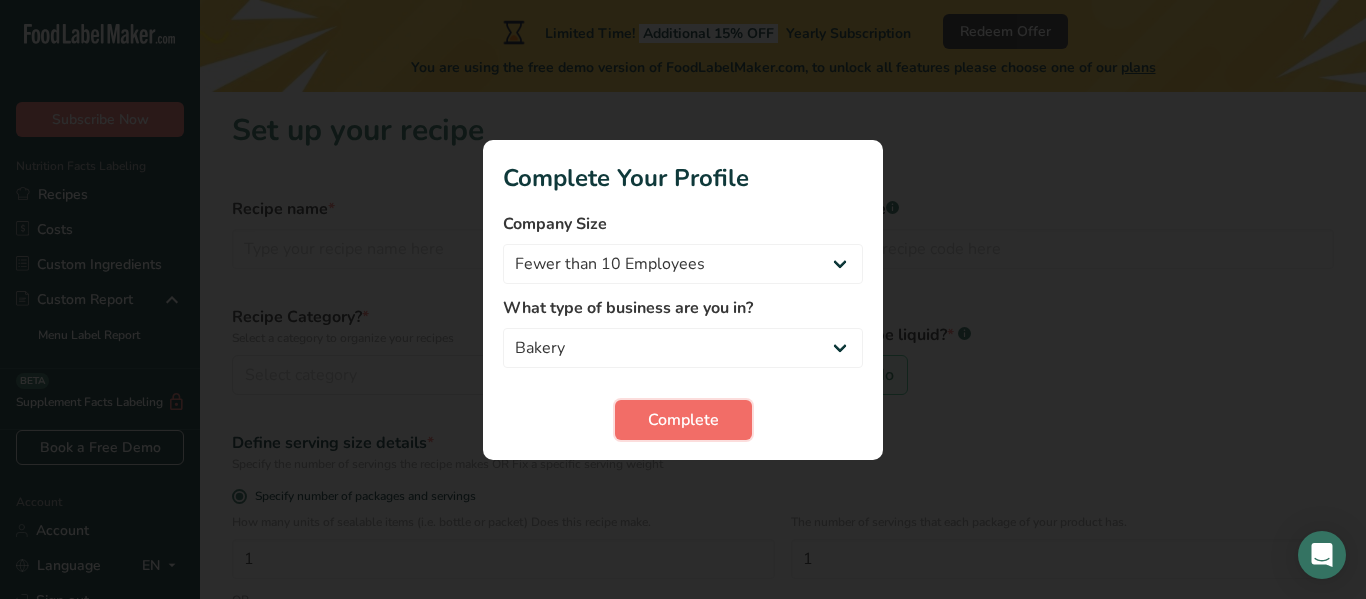 click on "Complete" at bounding box center (683, 420) 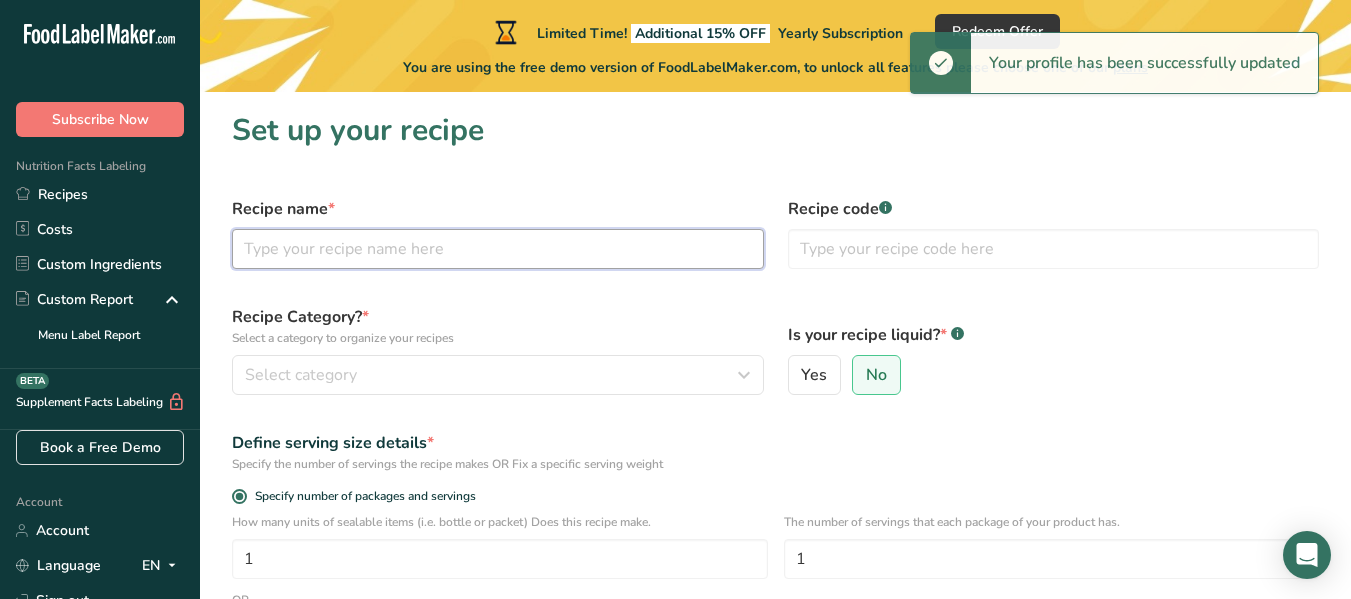 click at bounding box center [498, 249] 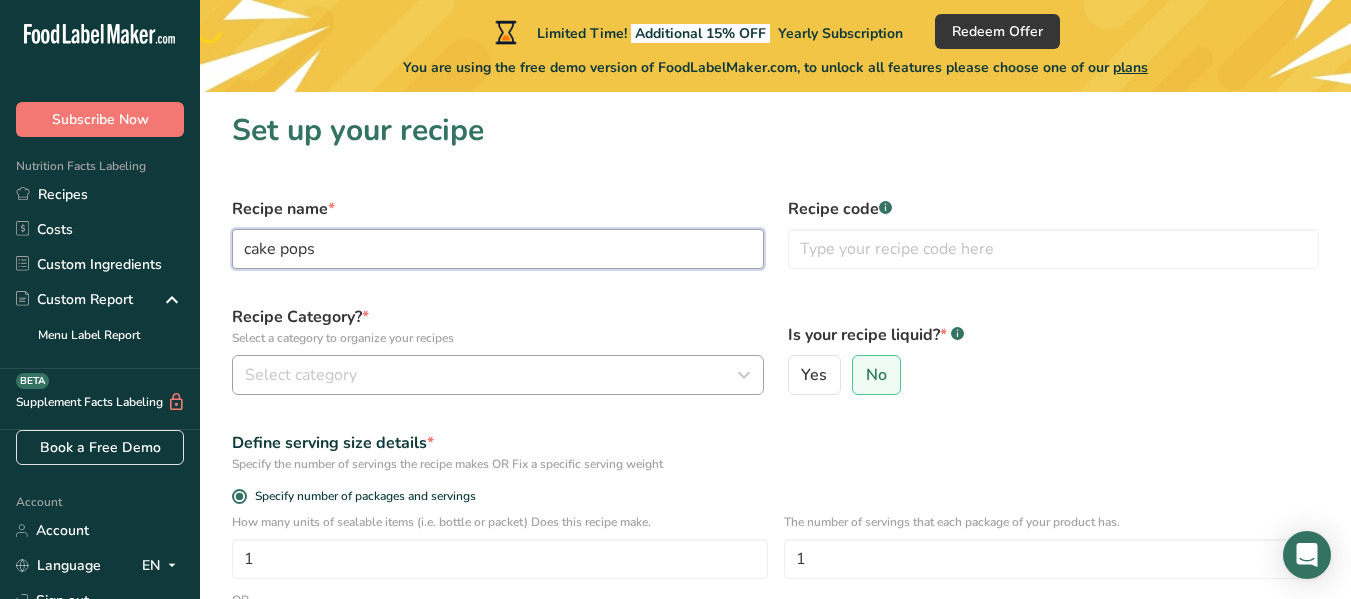 type on "cake pops" 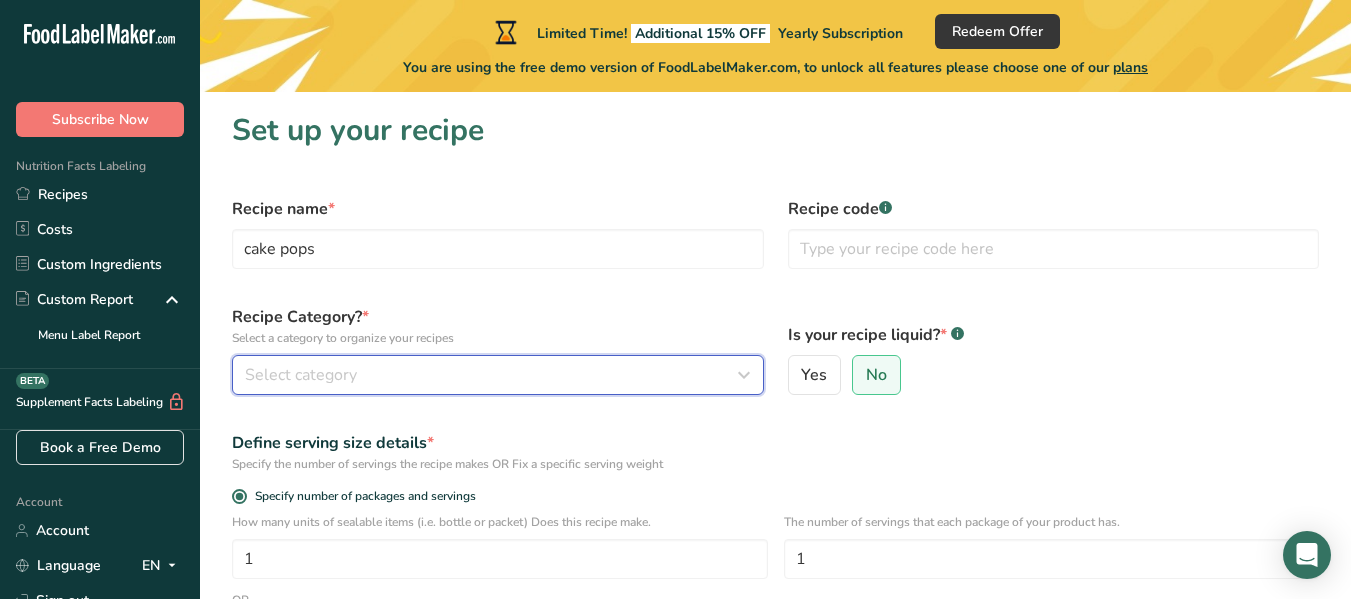 click on "Select category" at bounding box center [498, 375] 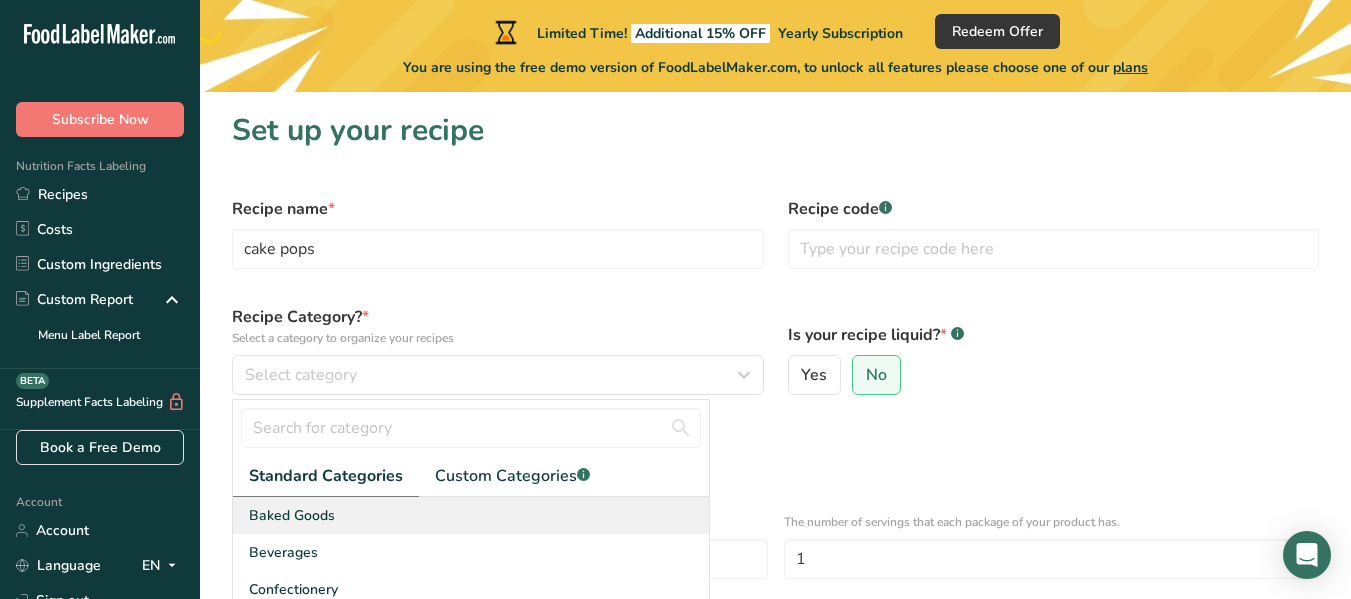 click on "Baked Goods" at bounding box center [471, 515] 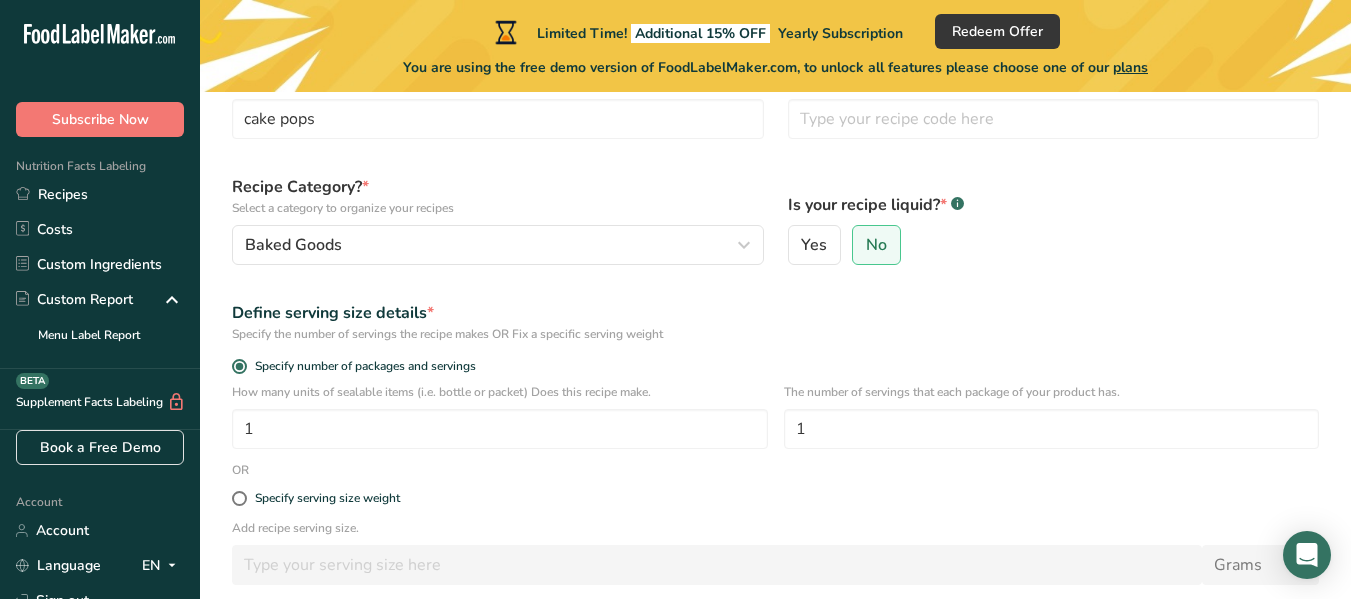 scroll, scrollTop: 131, scrollLeft: 0, axis: vertical 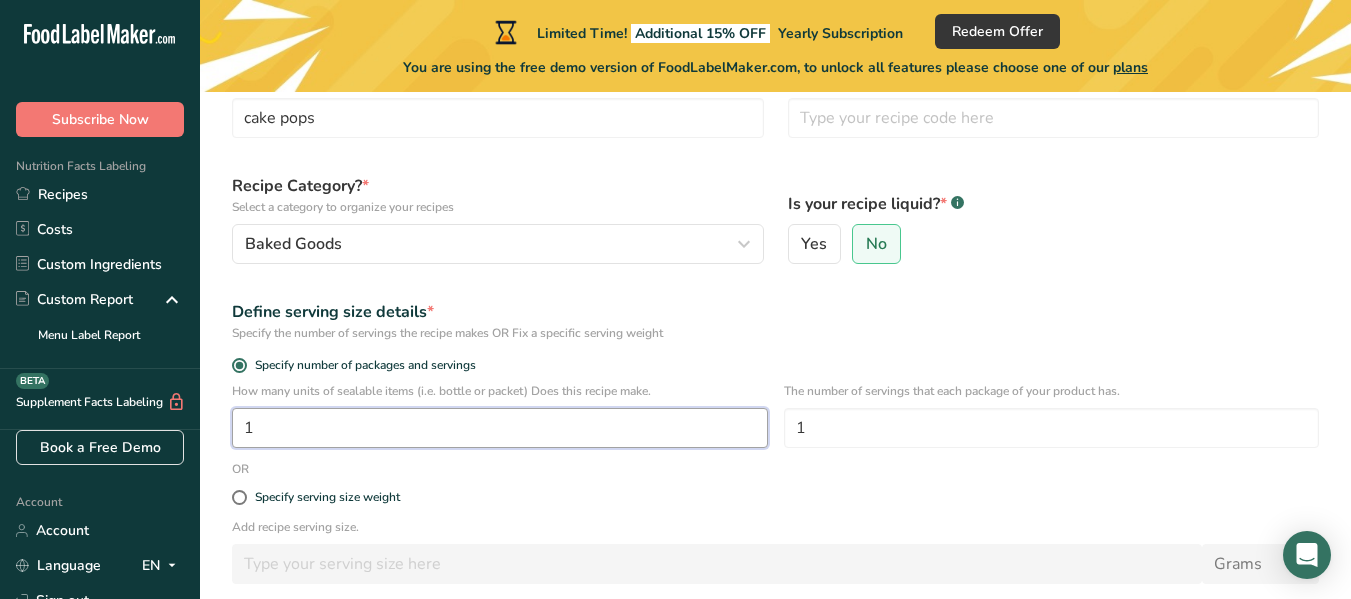 click on "1" at bounding box center (500, 428) 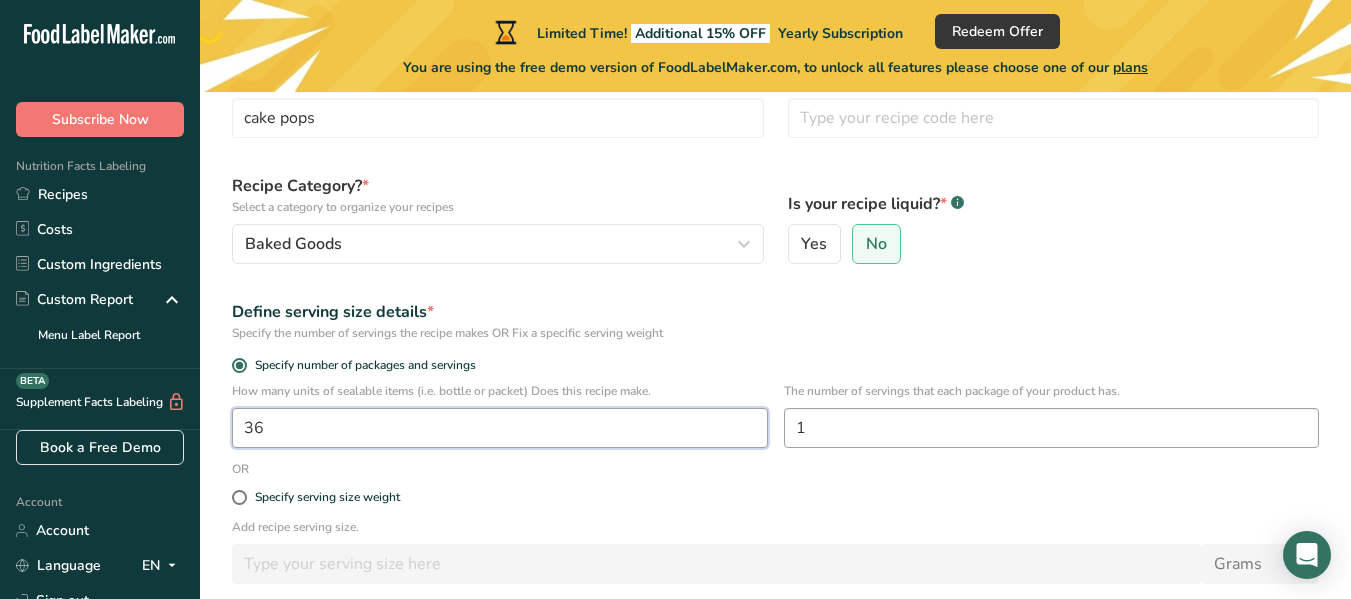 type on "36" 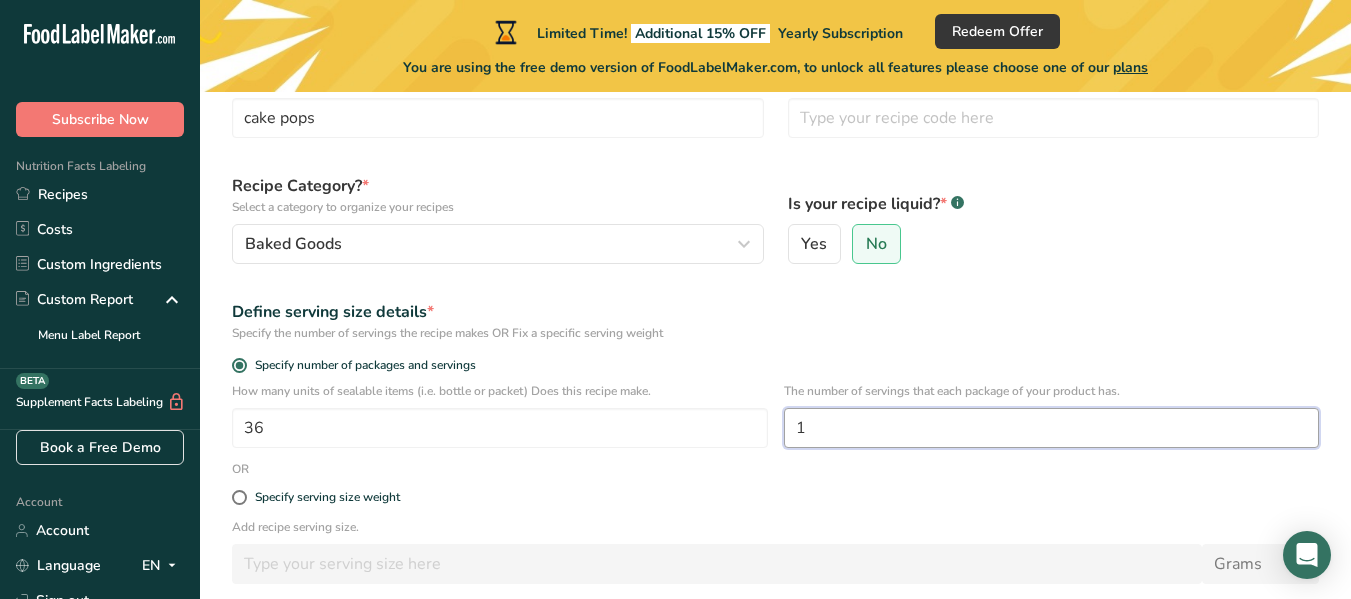 click on "1" at bounding box center (1052, 428) 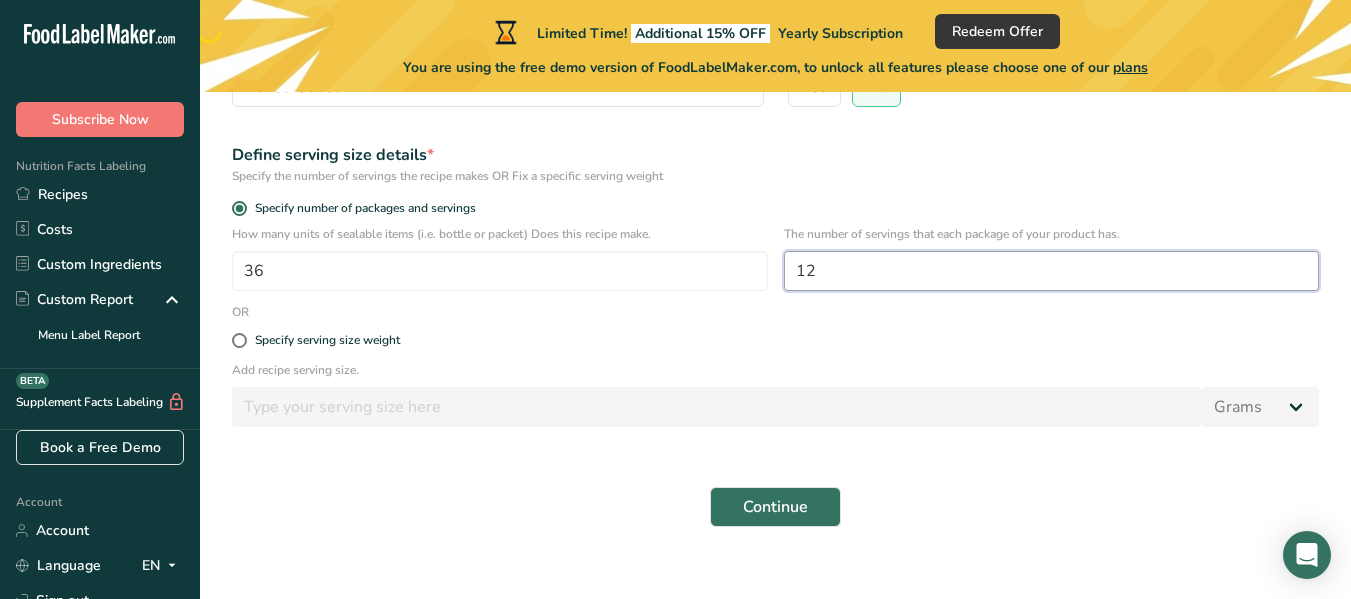 scroll, scrollTop: 312, scrollLeft: 0, axis: vertical 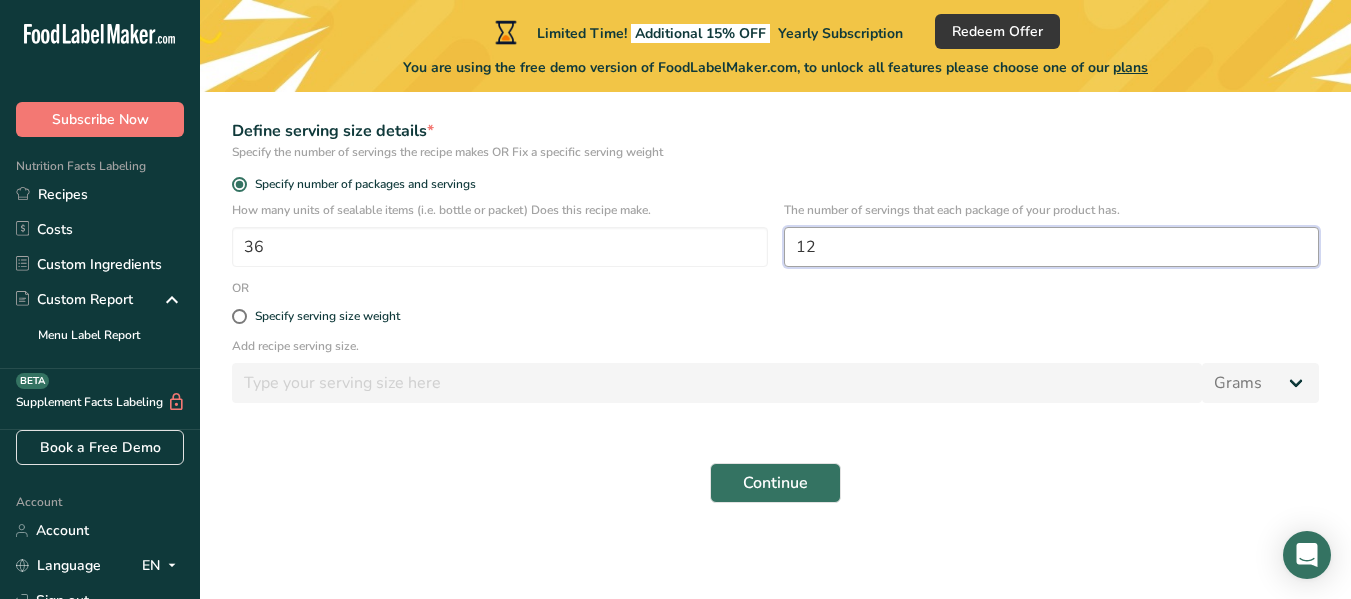 type on "12" 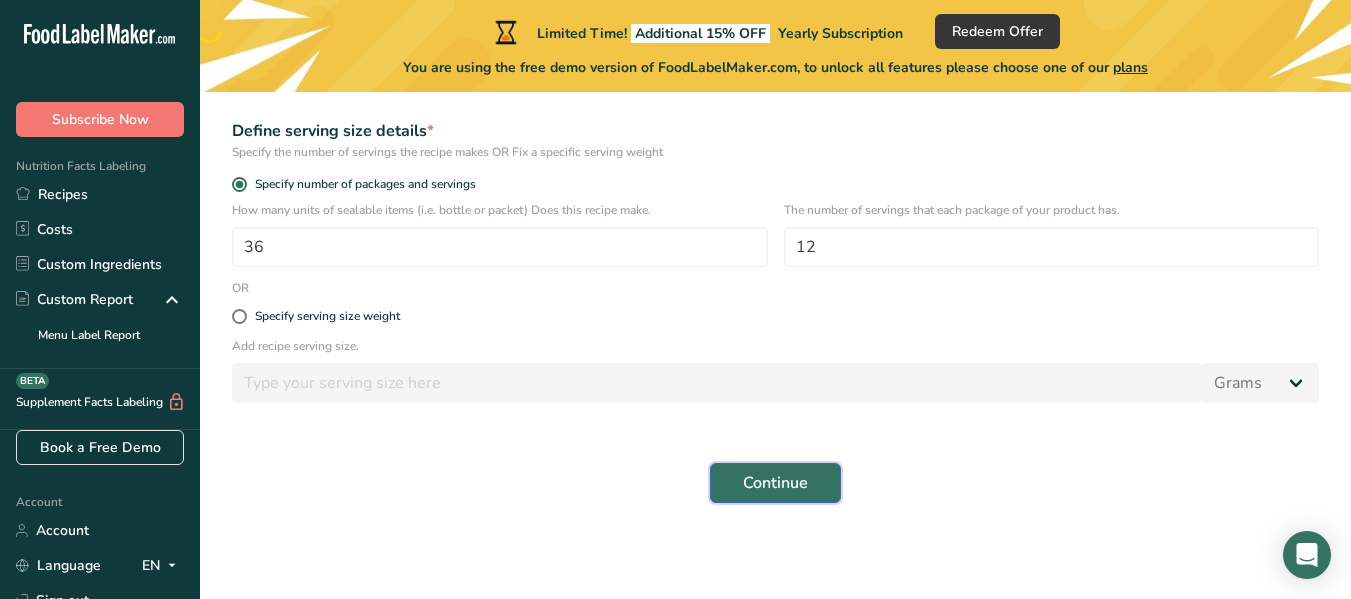 click on "Continue" at bounding box center (775, 483) 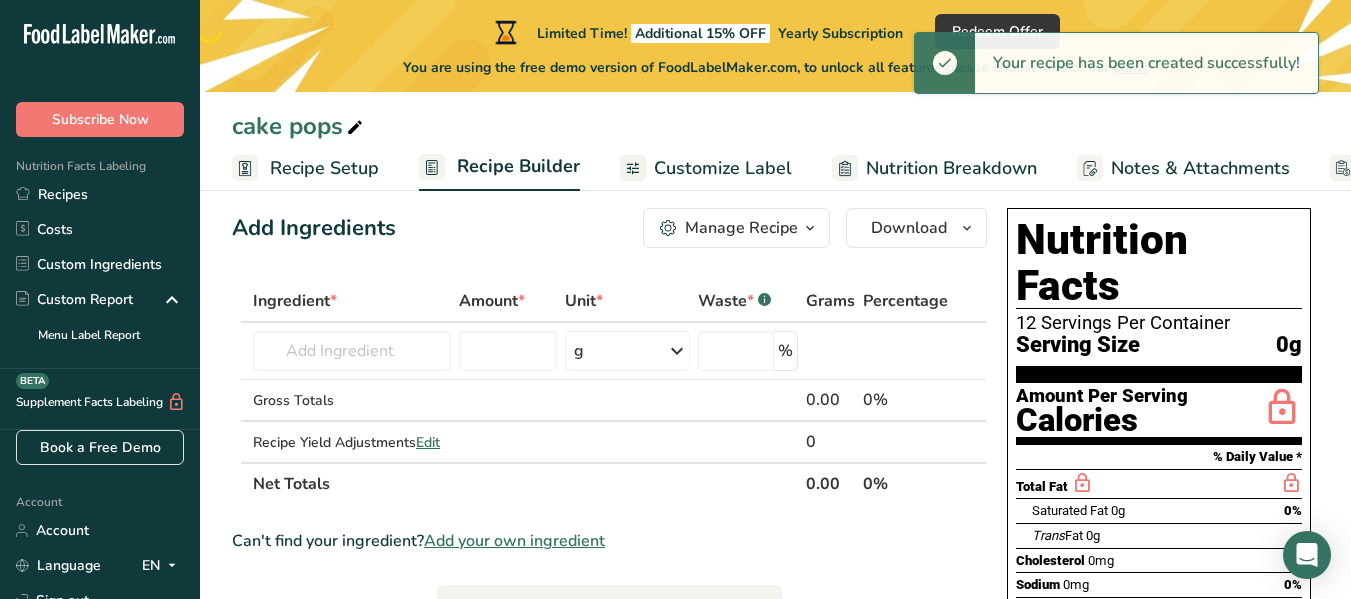 scroll, scrollTop: 32, scrollLeft: 0, axis: vertical 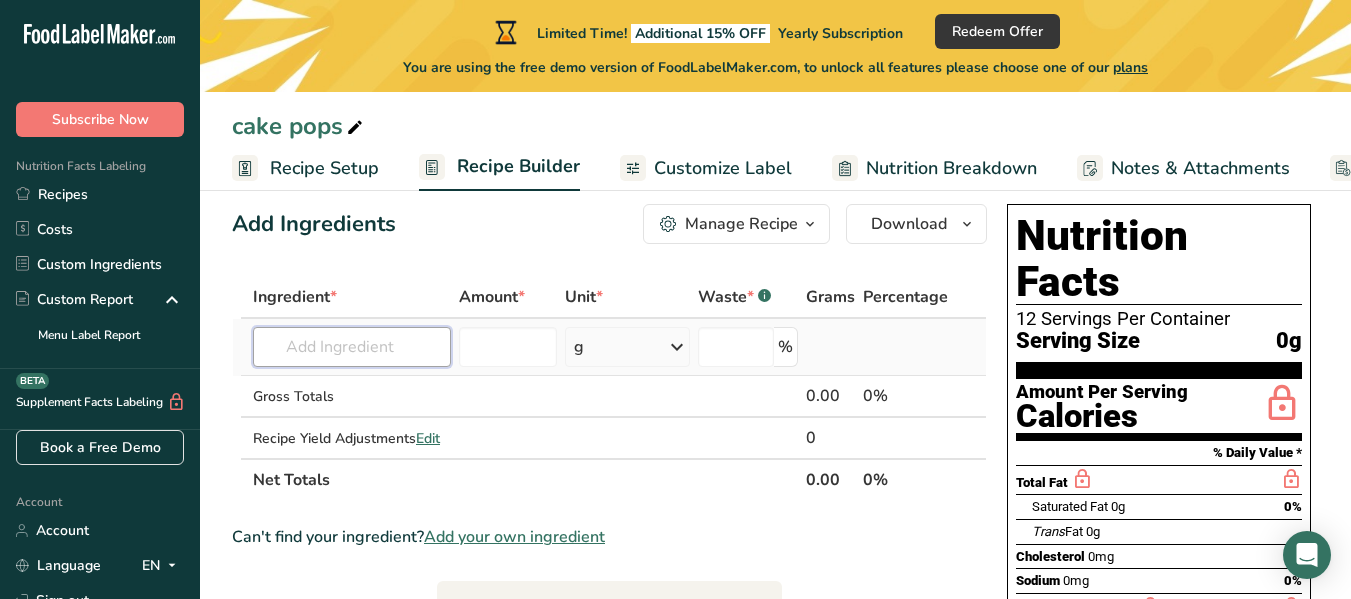 click at bounding box center (352, 347) 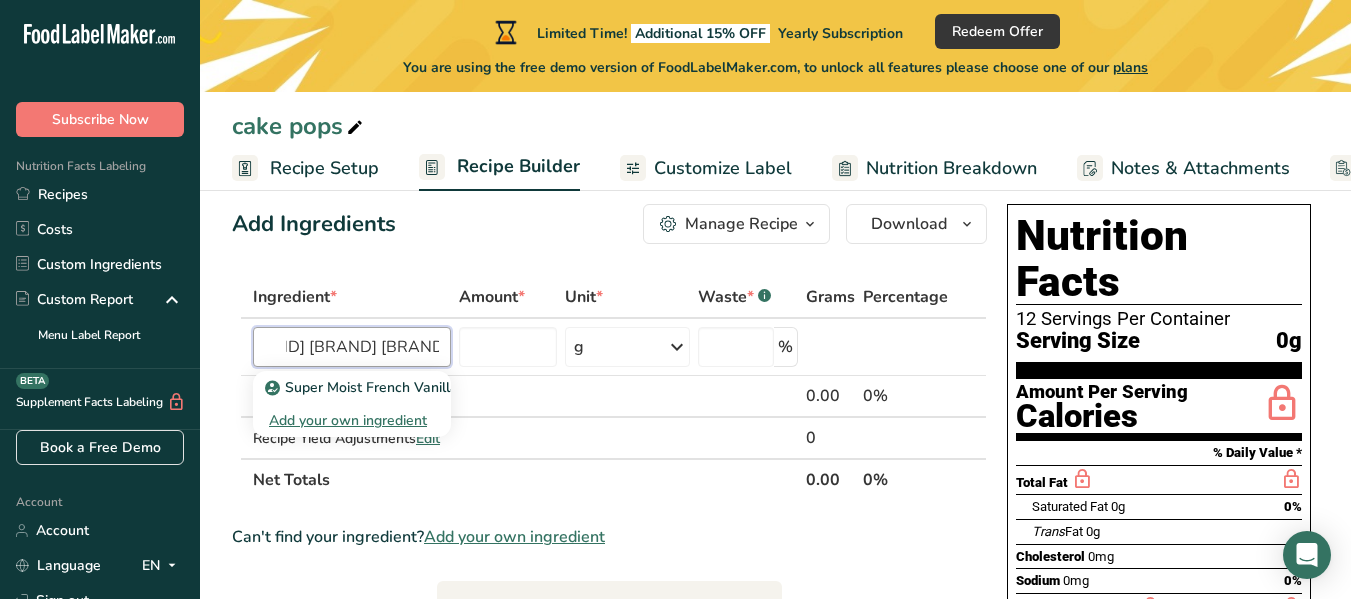 scroll, scrollTop: 0, scrollLeft: 58, axis: horizontal 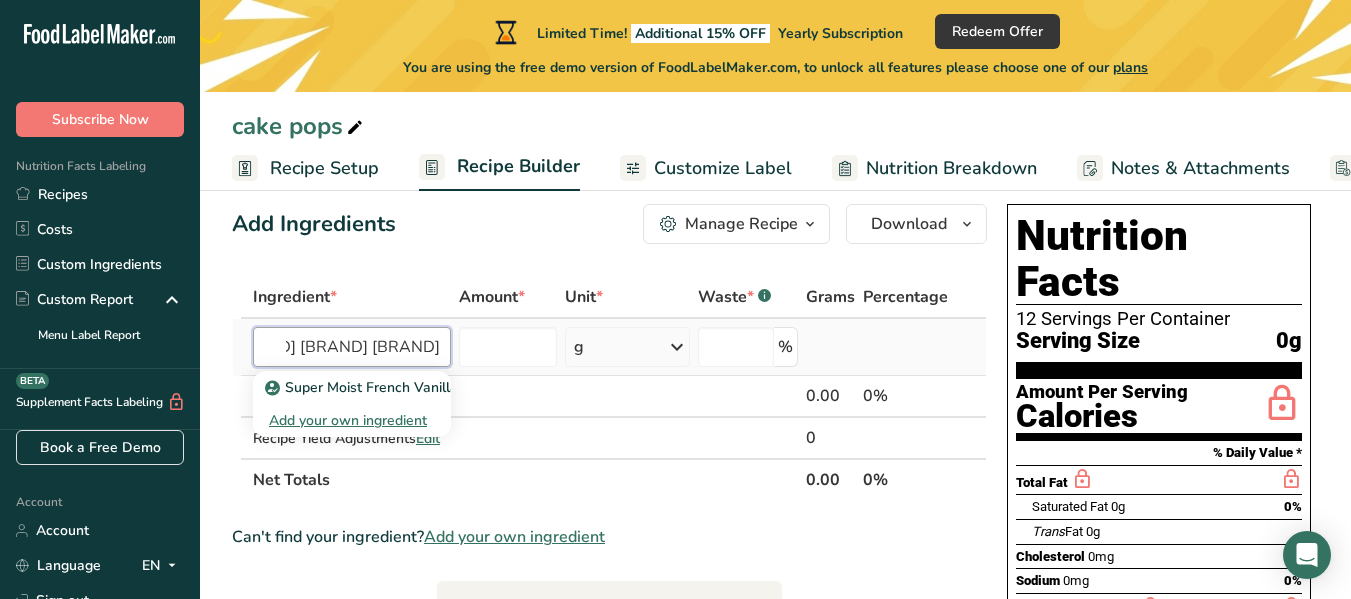 type on "[BRAND] [BRAND] [BRAND] [BRAND] [BRAND]" 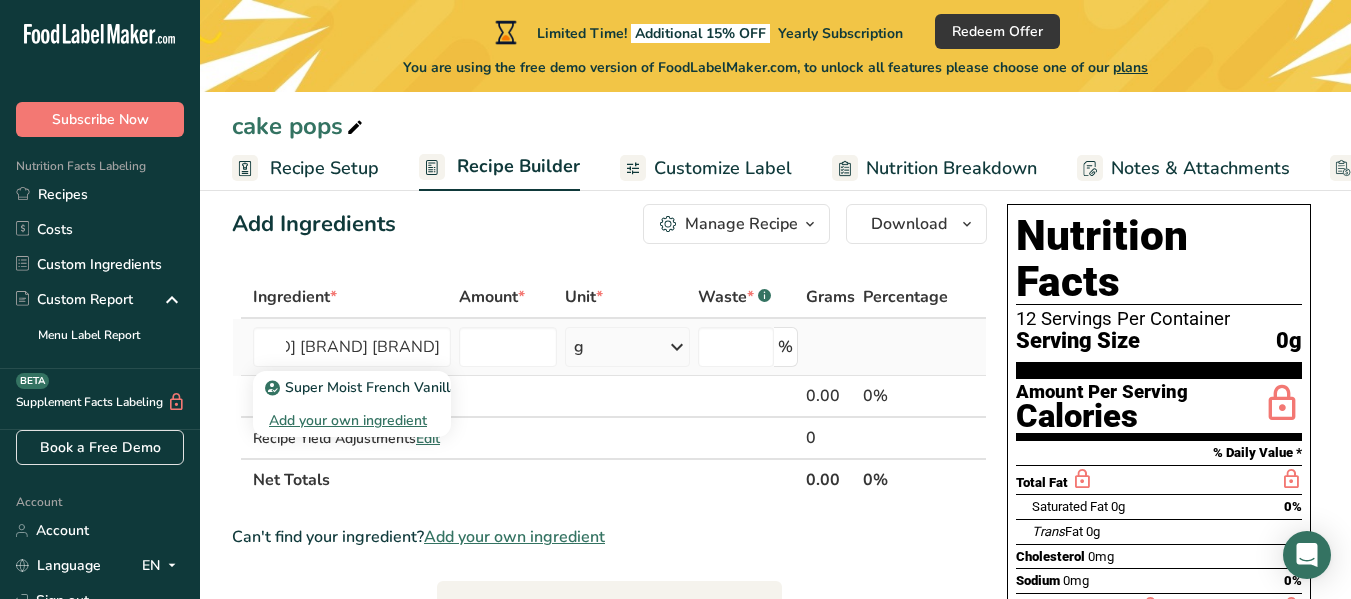 type 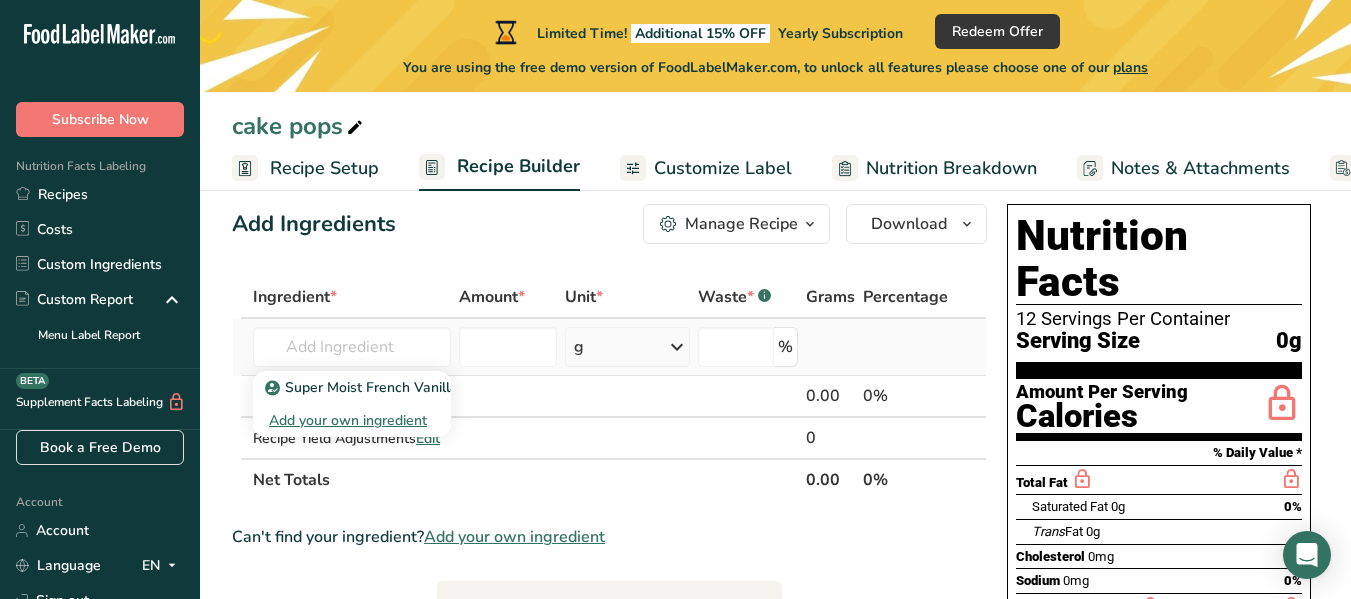 click on "Add your own ingredient" at bounding box center (352, 420) 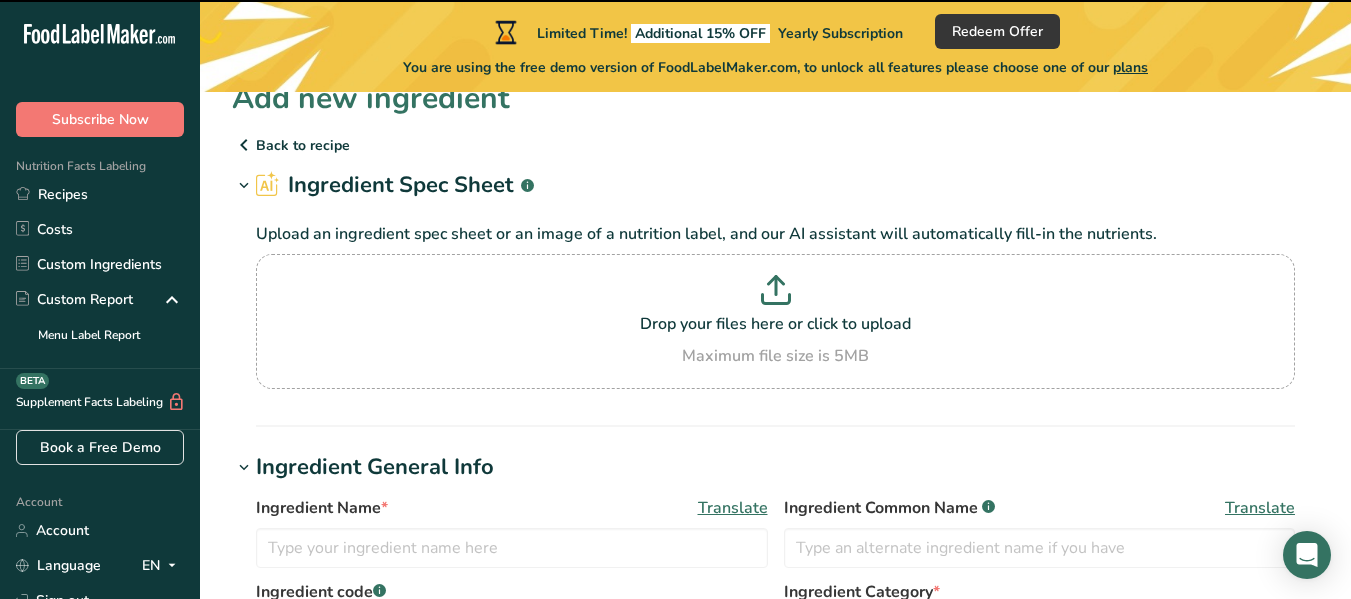 scroll, scrollTop: 0, scrollLeft: 0, axis: both 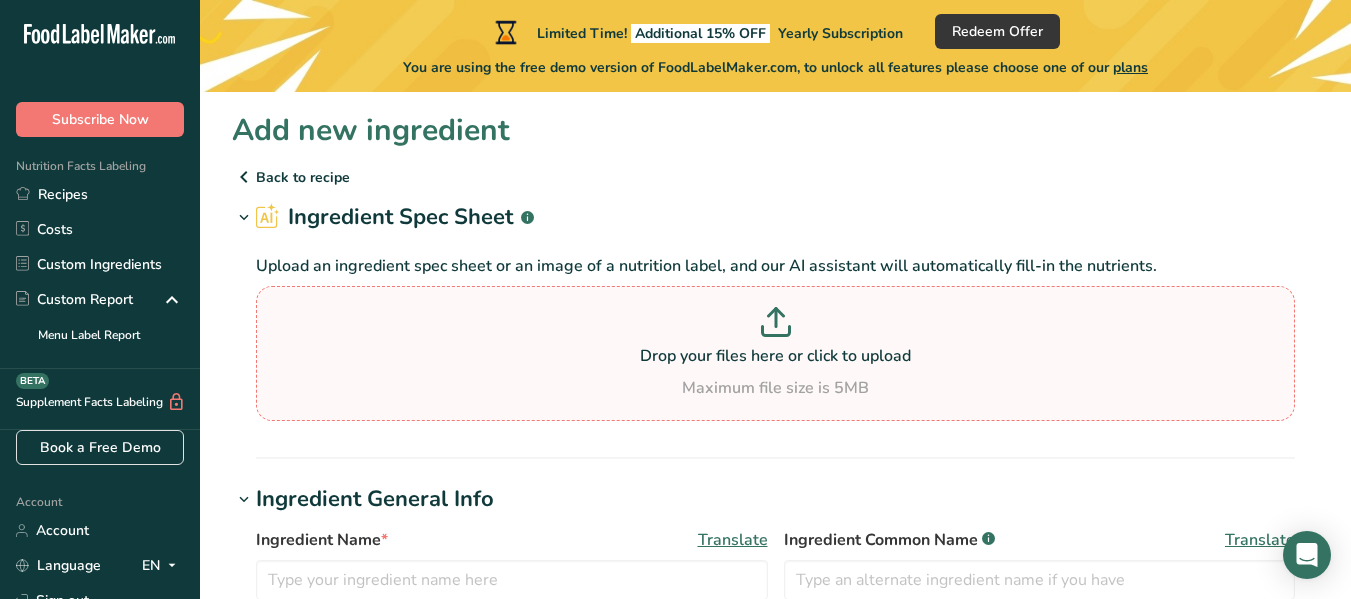 click at bounding box center [775, 325] 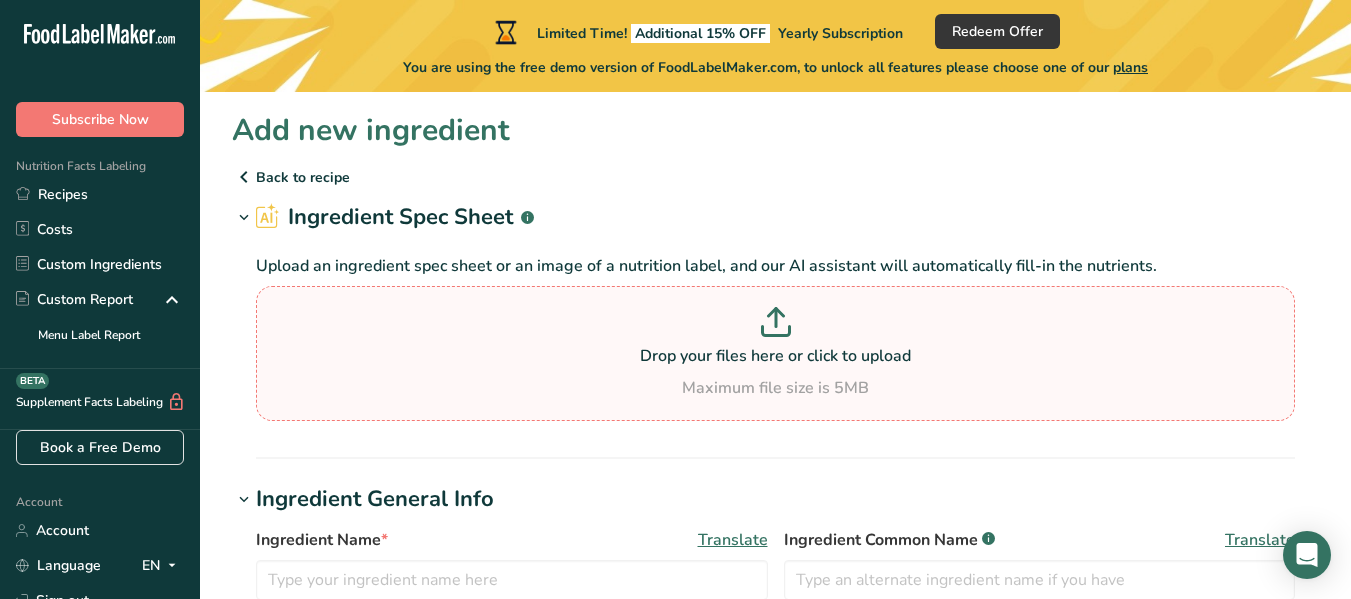 type on "[PATH][FILENAME]" 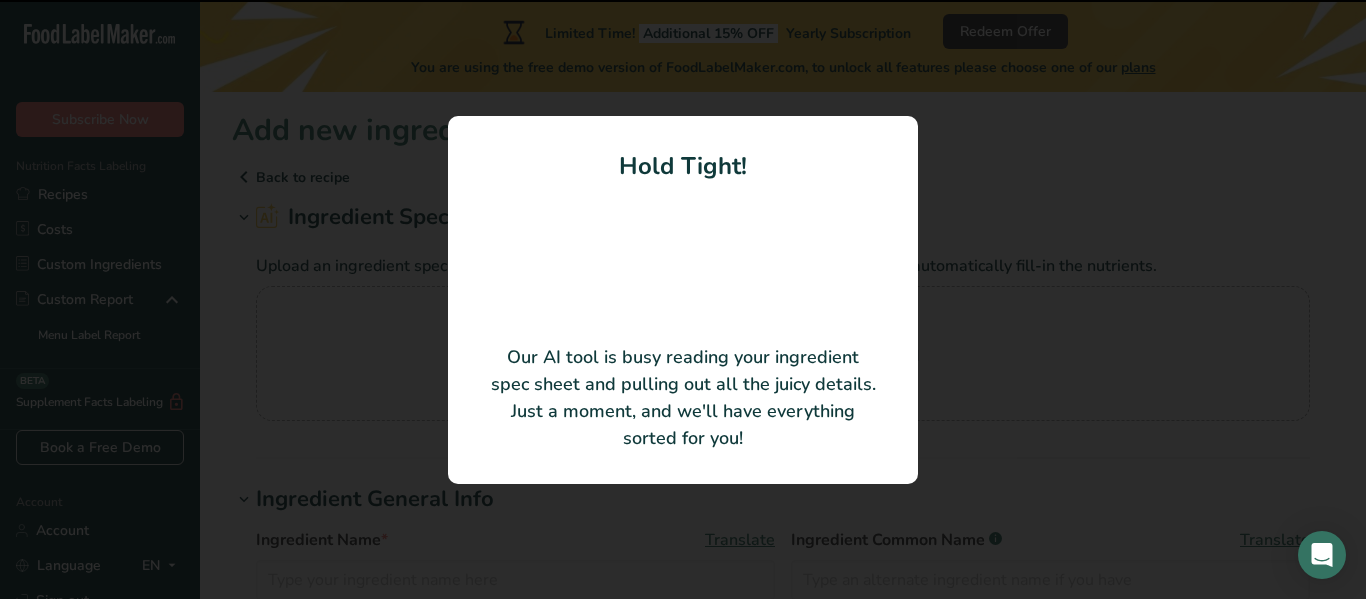 type on "[BRAND] [BRAND] [BRAND]" 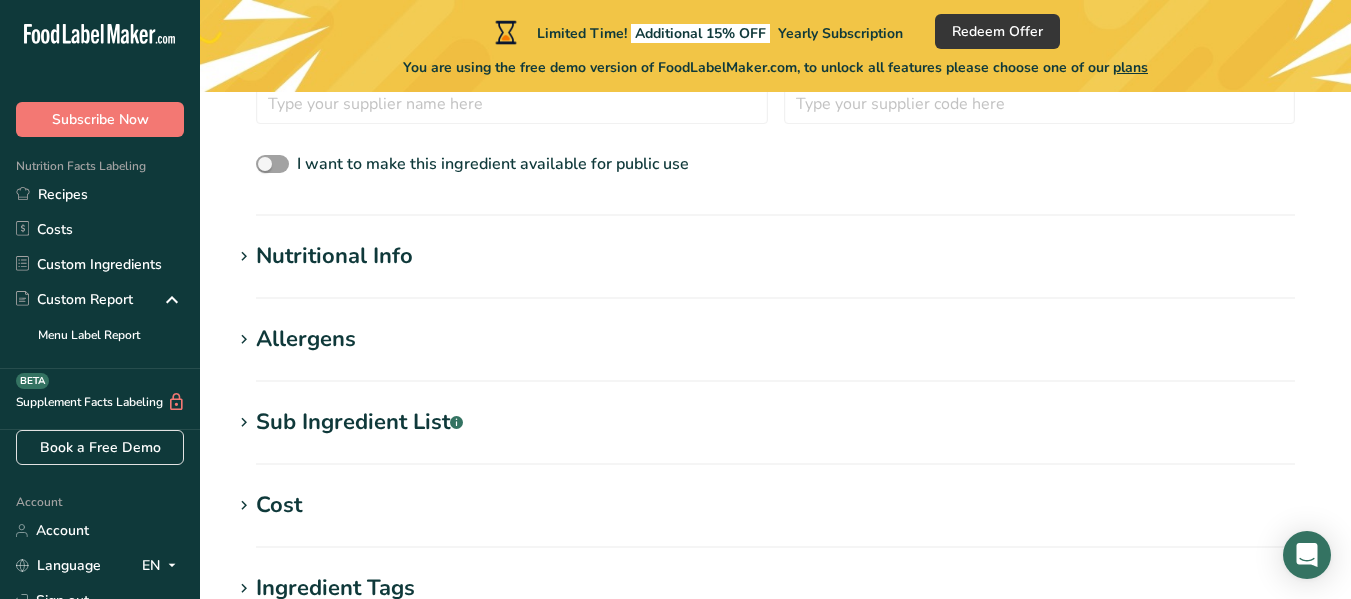 scroll, scrollTop: 987, scrollLeft: 0, axis: vertical 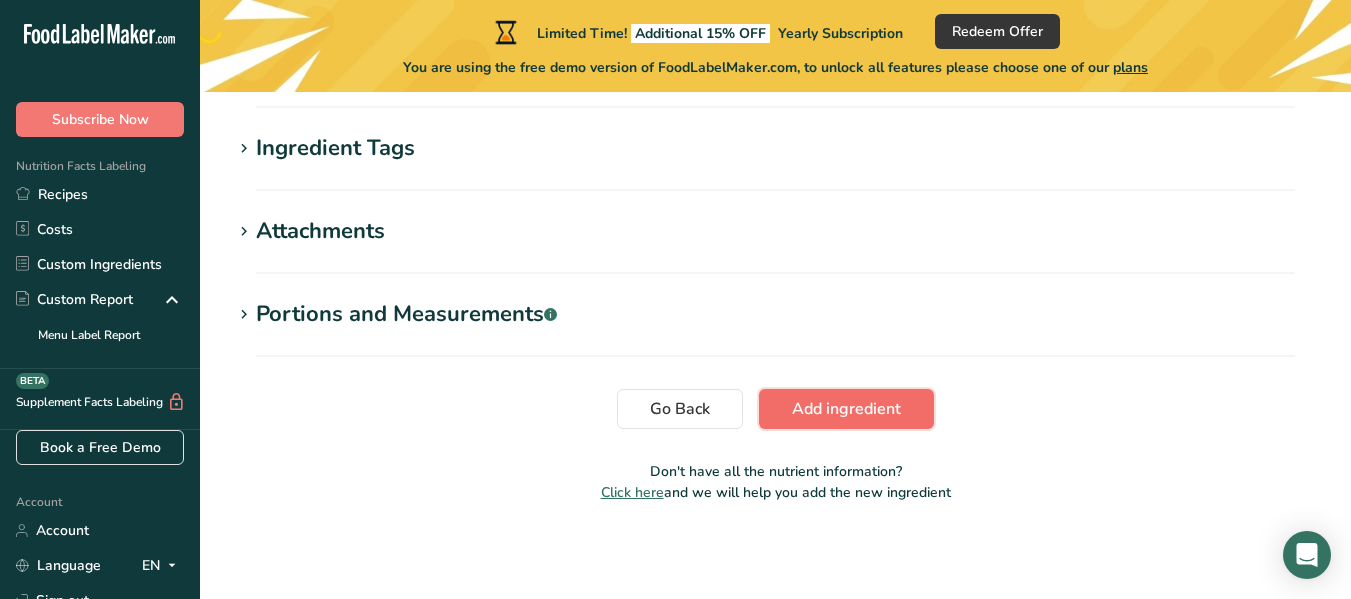 click on "Add ingredient" at bounding box center (846, 409) 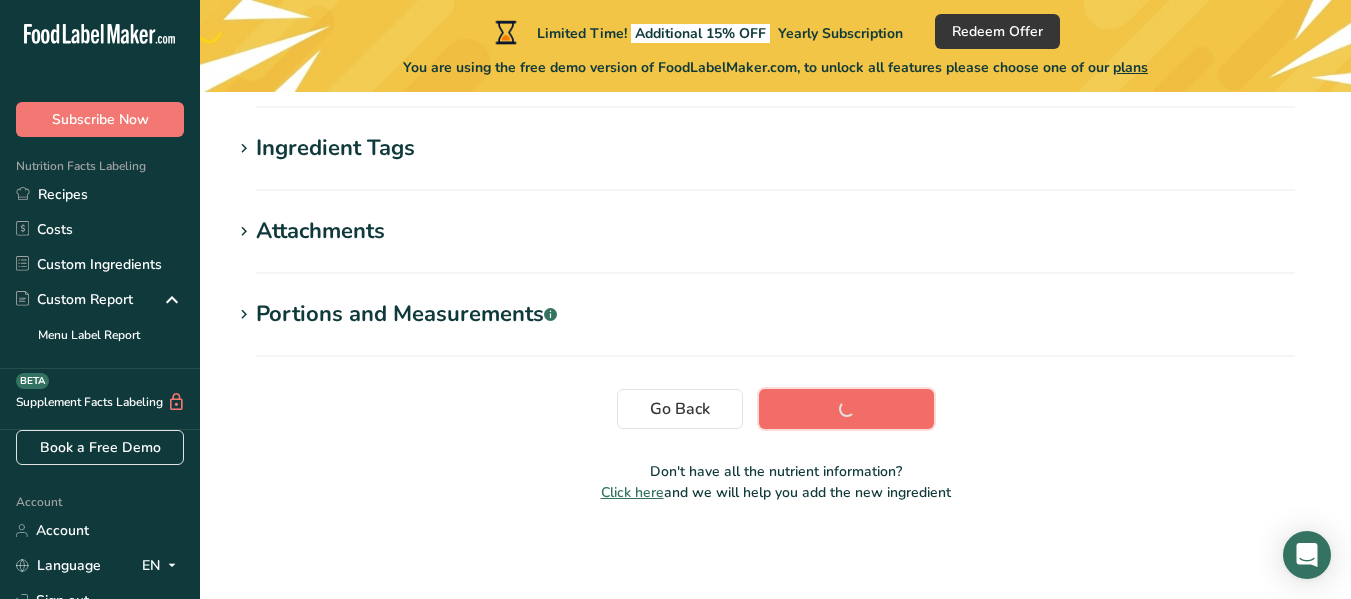 scroll, scrollTop: 567, scrollLeft: 0, axis: vertical 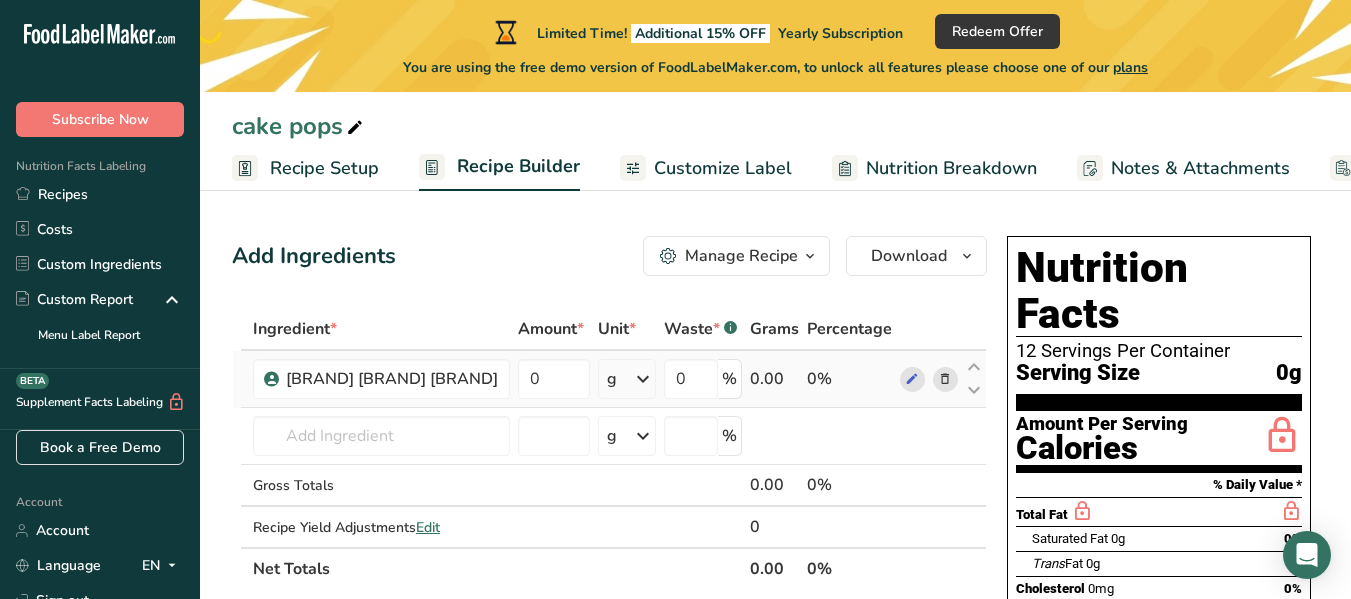 click at bounding box center (945, 379) 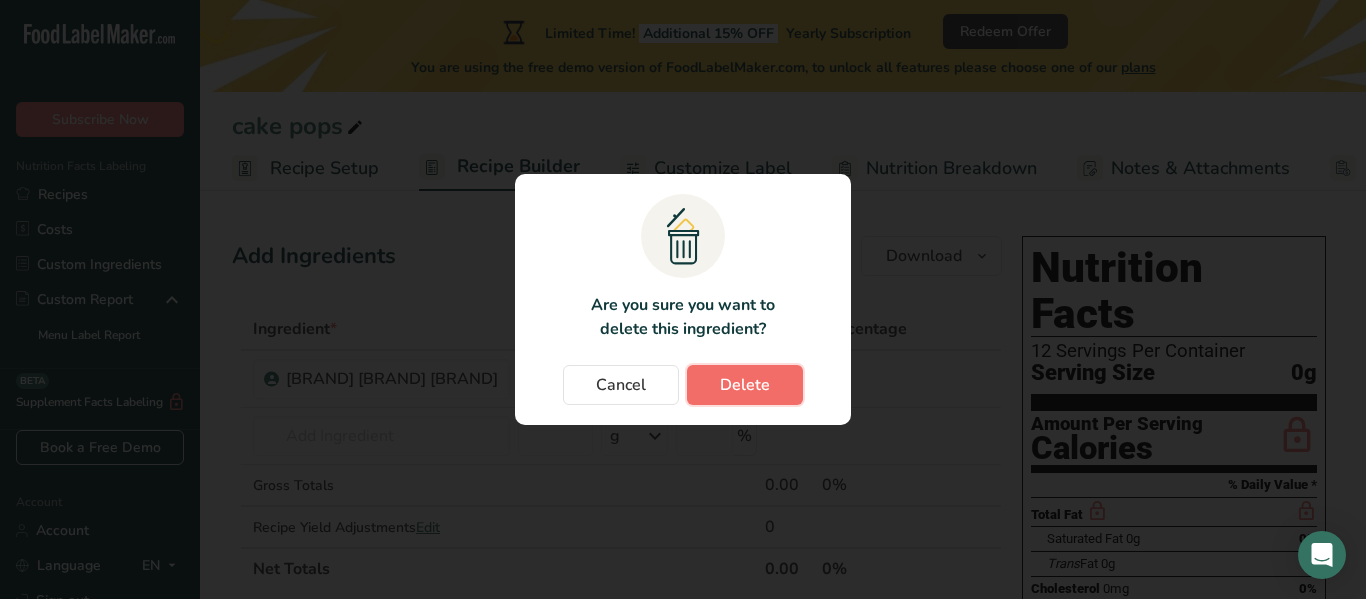 click on "Delete" at bounding box center (745, 385) 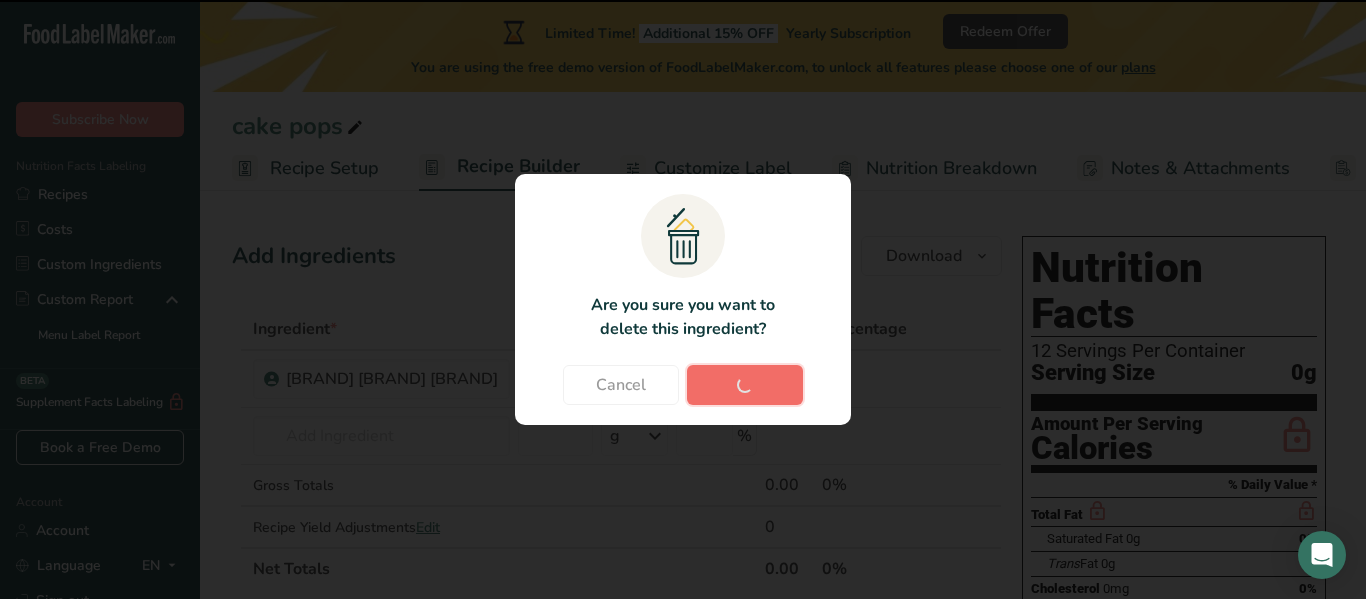 type 